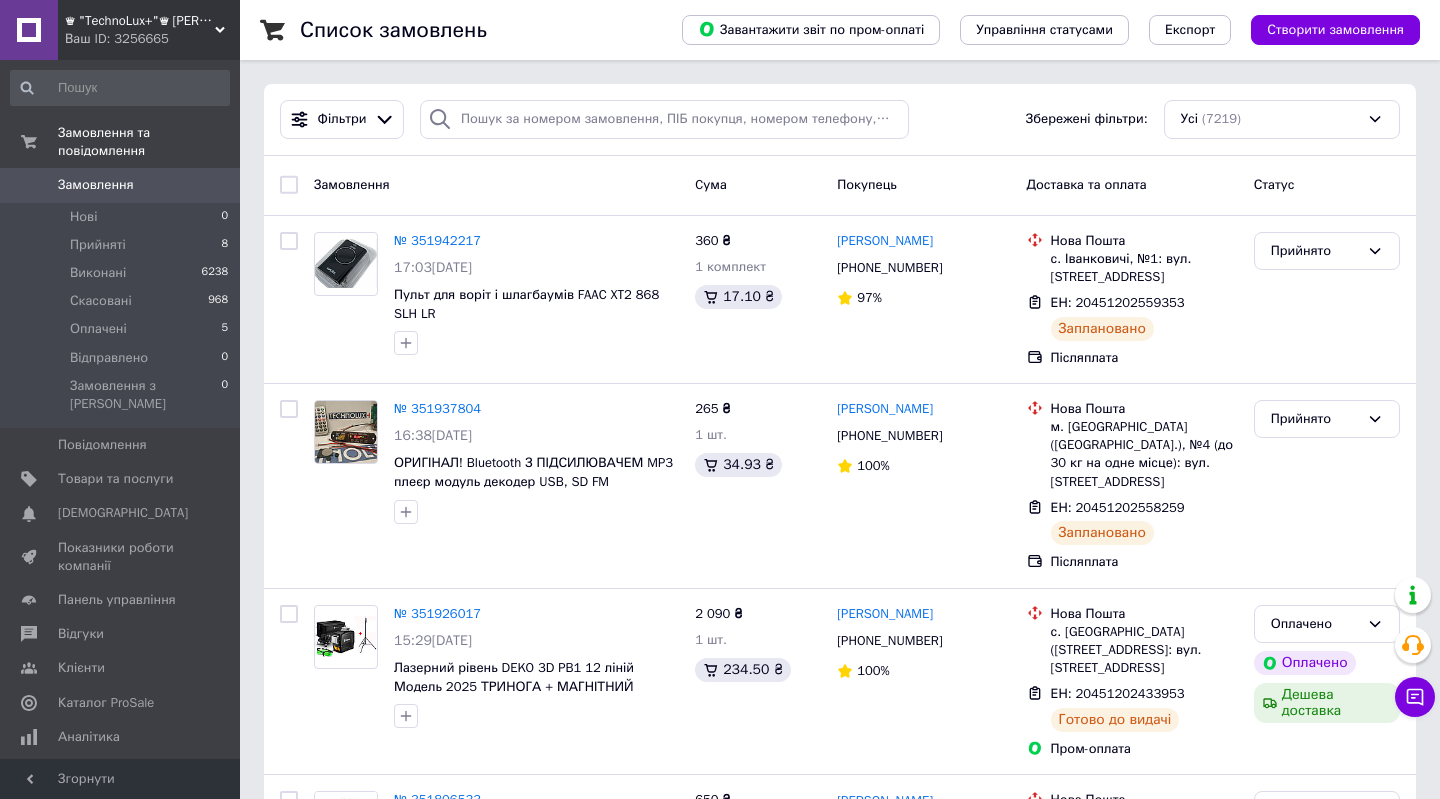 scroll, scrollTop: 0, scrollLeft: 0, axis: both 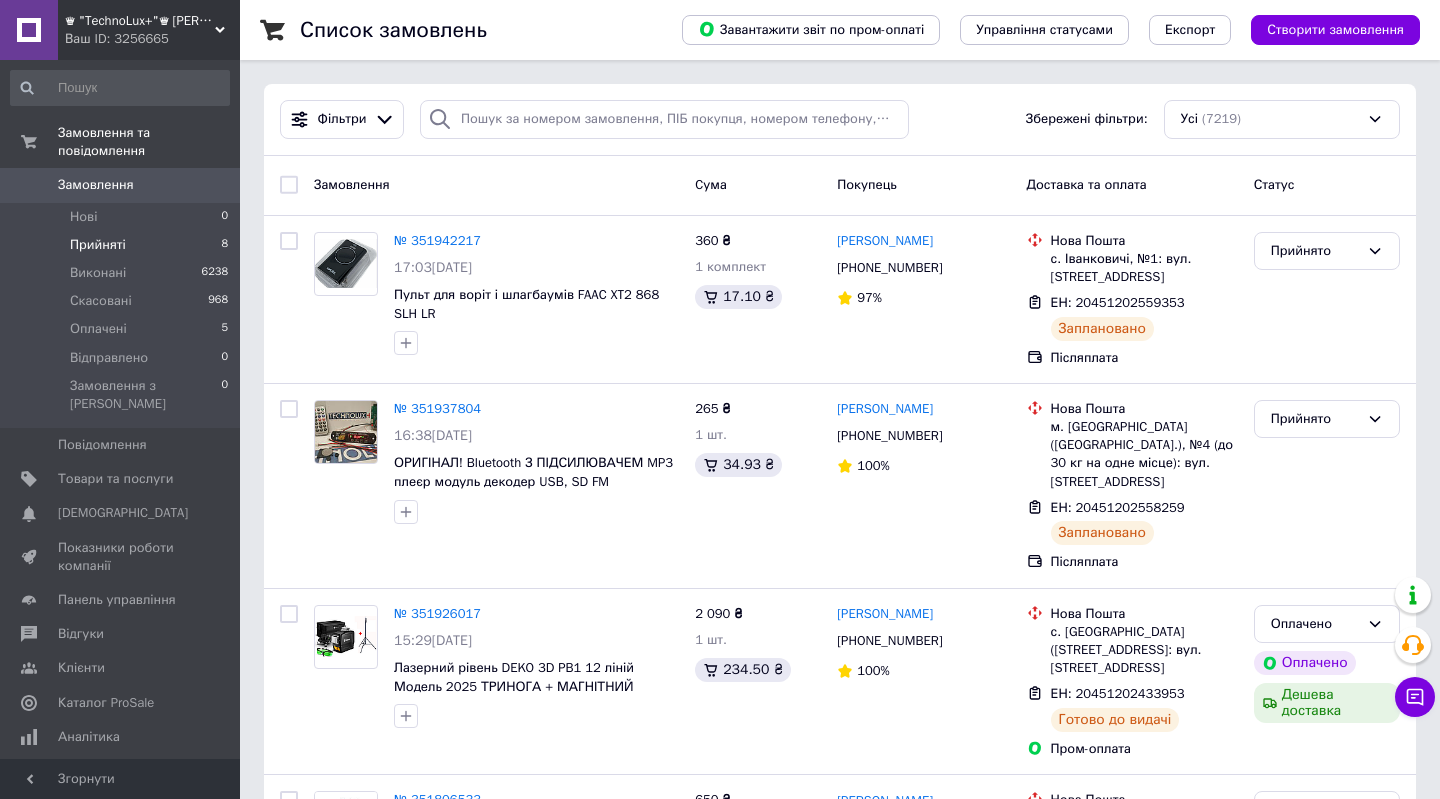 click on "Прийняті 8" at bounding box center (120, 245) 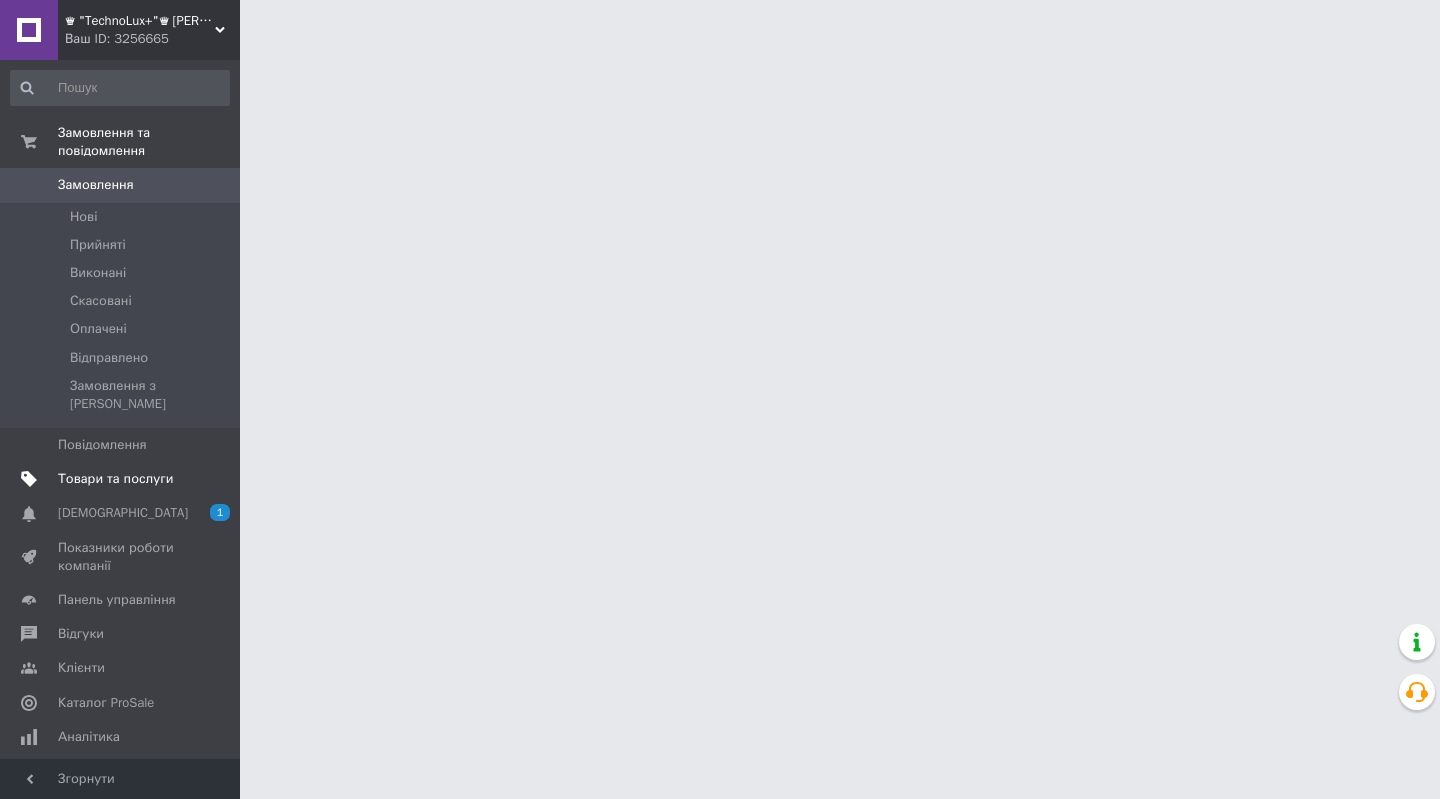 scroll, scrollTop: 0, scrollLeft: 0, axis: both 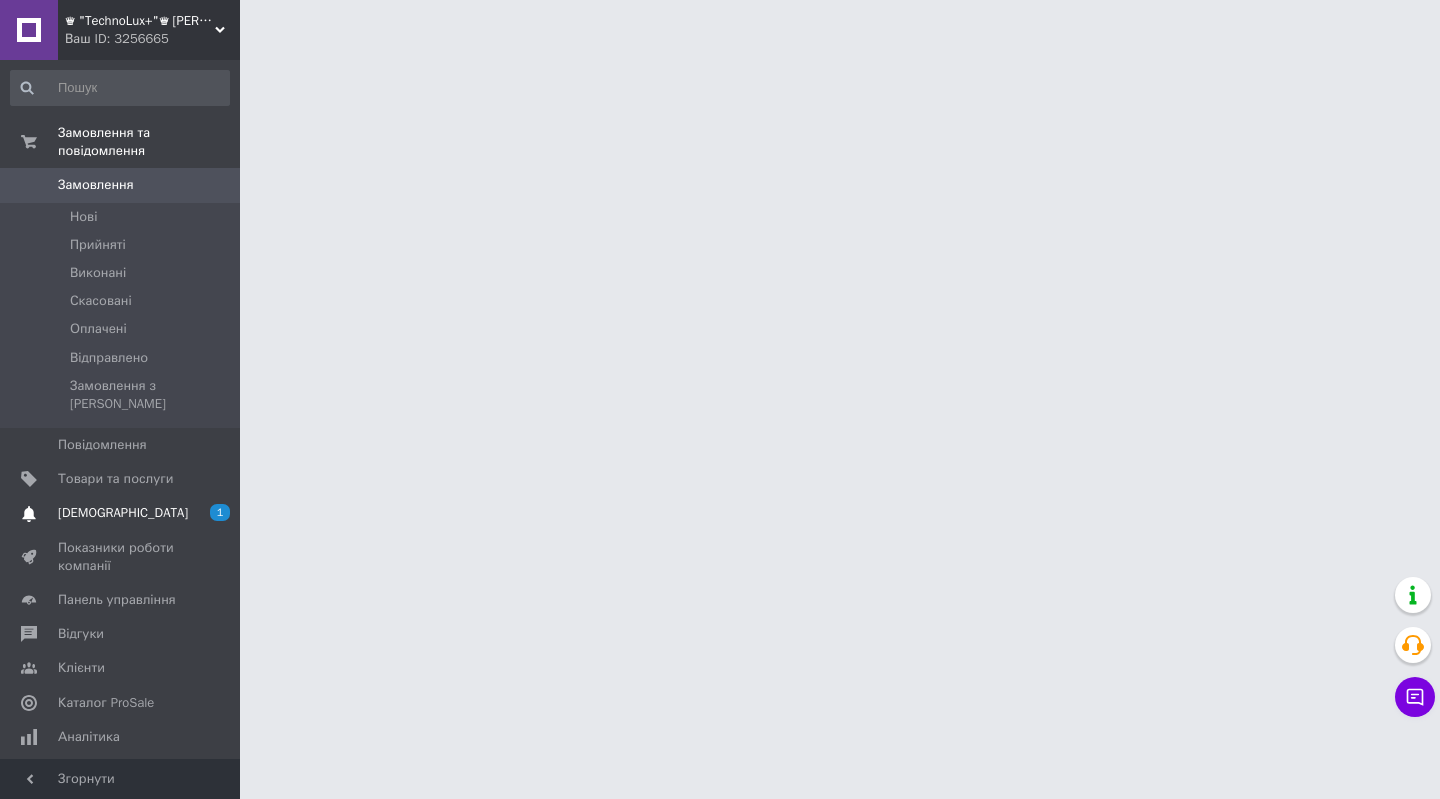 click on "[DEMOGRAPHIC_DATA]" at bounding box center (123, 513) 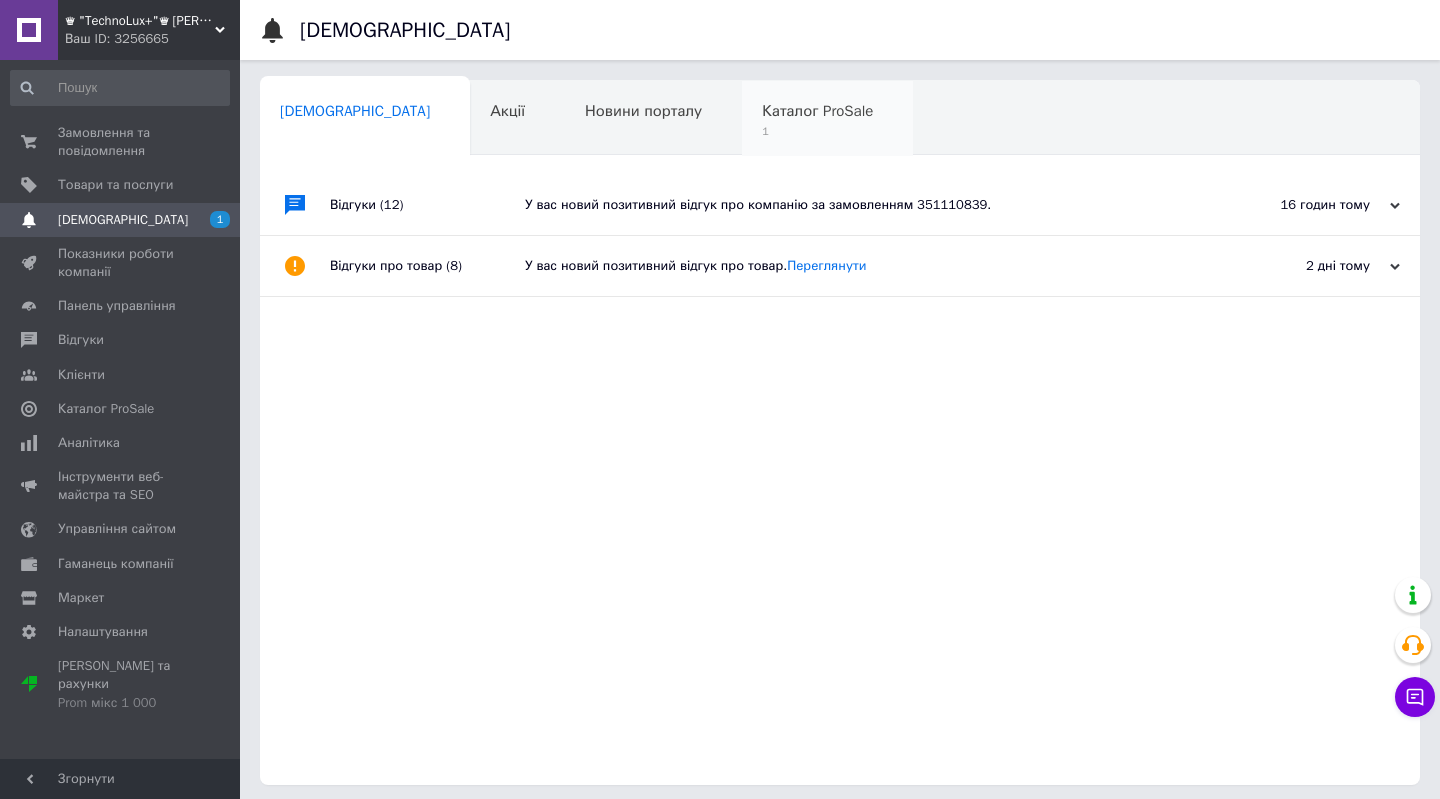 click on "Каталог ProSale" at bounding box center [817, 111] 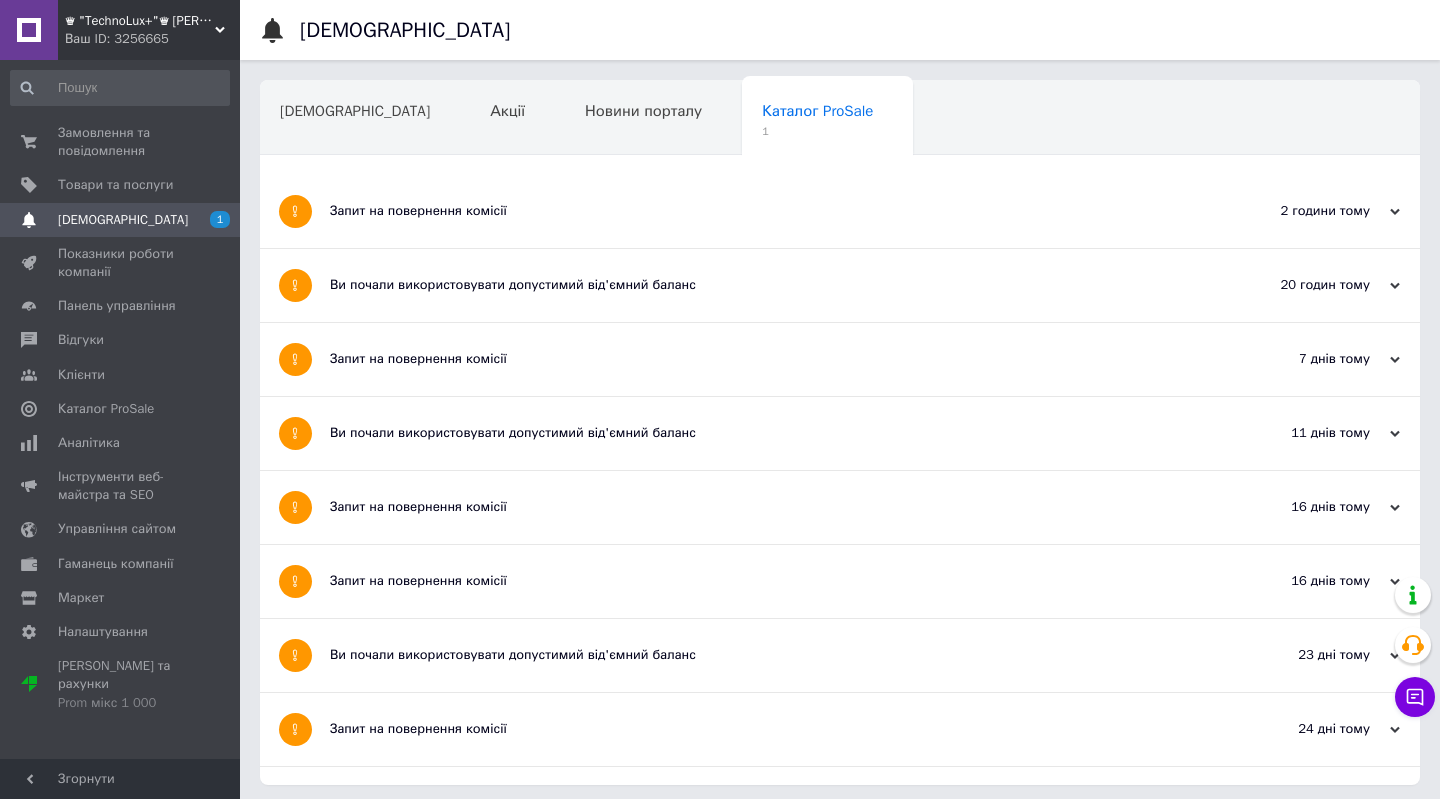 click on "Новини порталу" at bounding box center [643, 111] 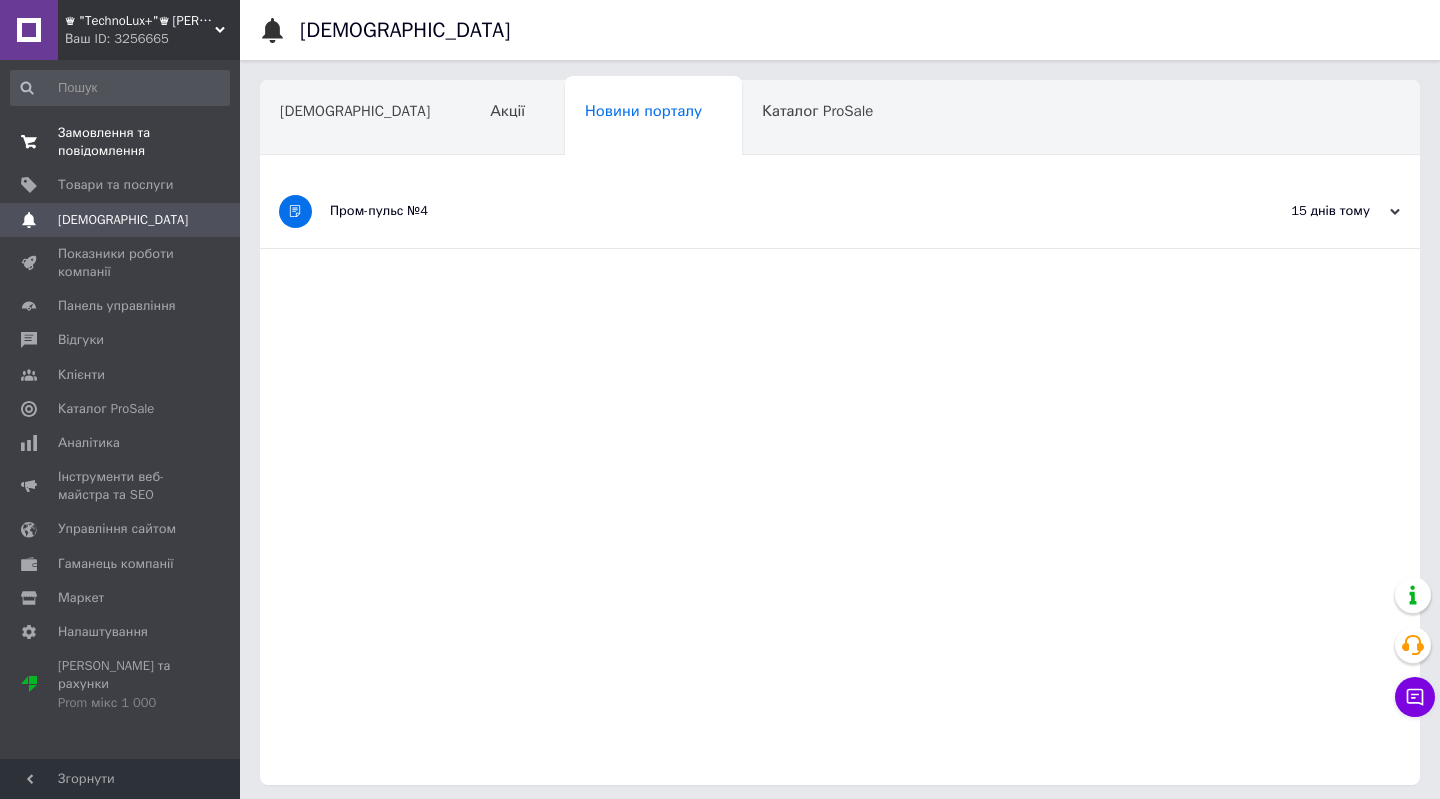 click on "Замовлення та повідомлення" at bounding box center [121, 142] 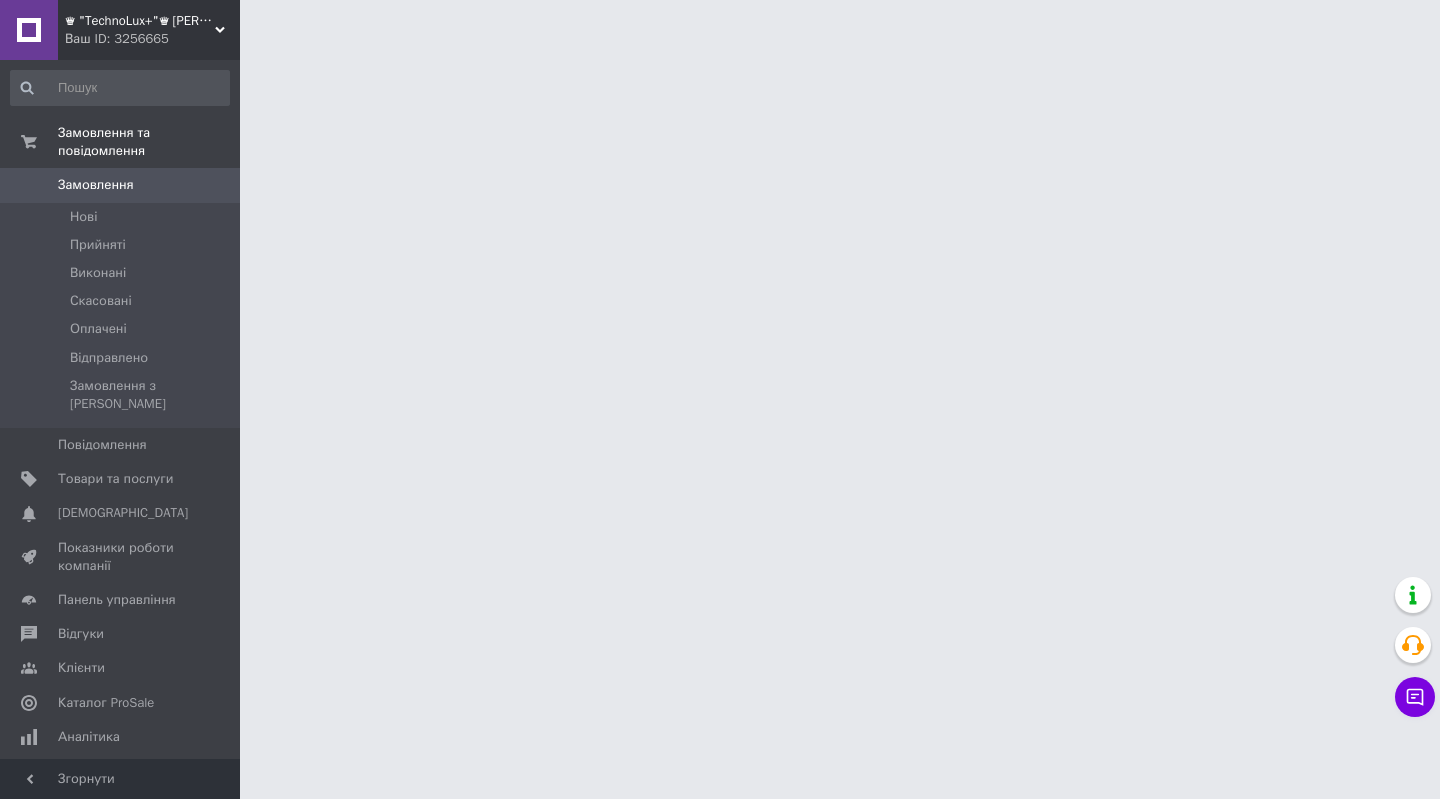 scroll, scrollTop: 0, scrollLeft: 0, axis: both 